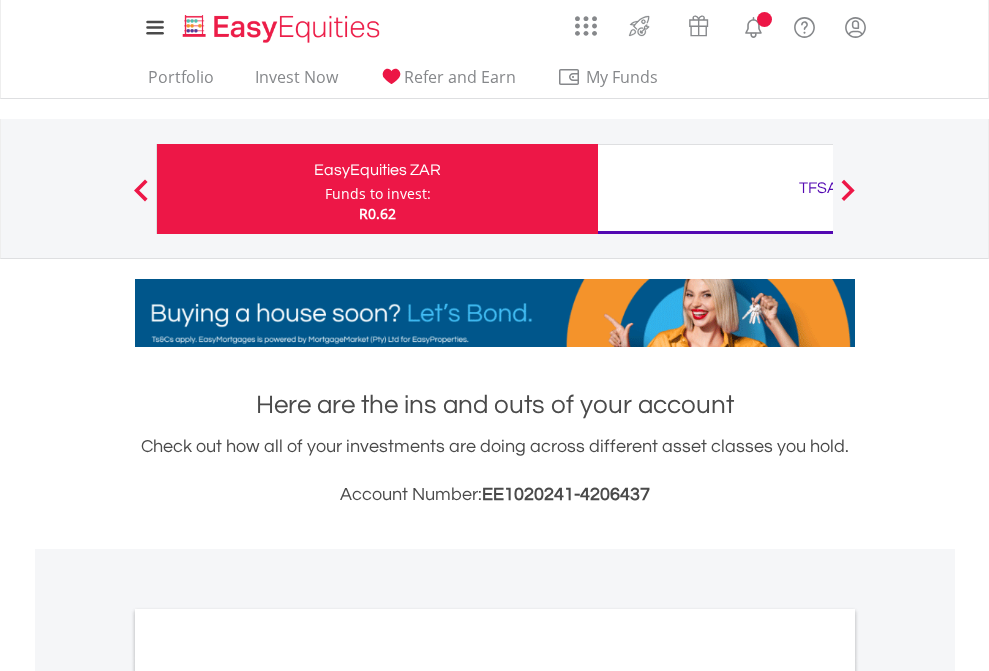 scroll, scrollTop: 0, scrollLeft: 0, axis: both 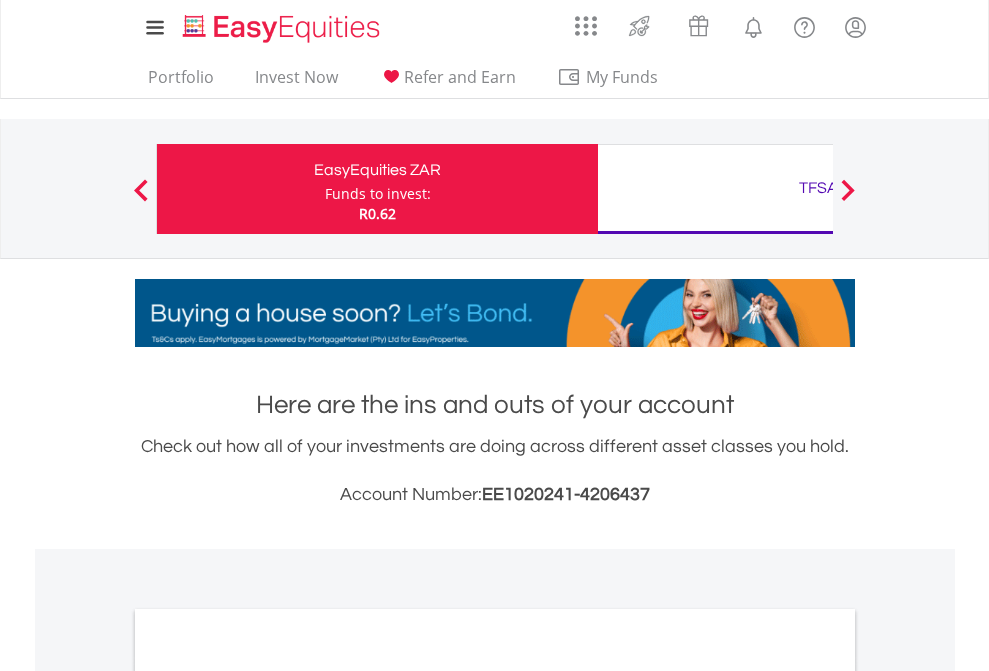 click on "Funds to invest:" at bounding box center (378, 194) 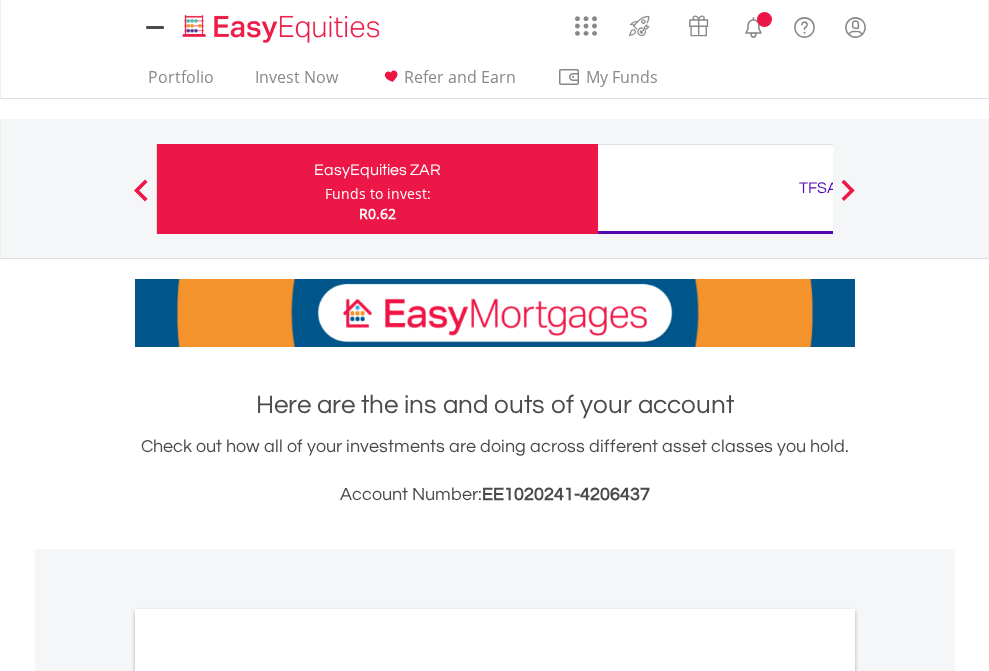 scroll, scrollTop: 0, scrollLeft: 0, axis: both 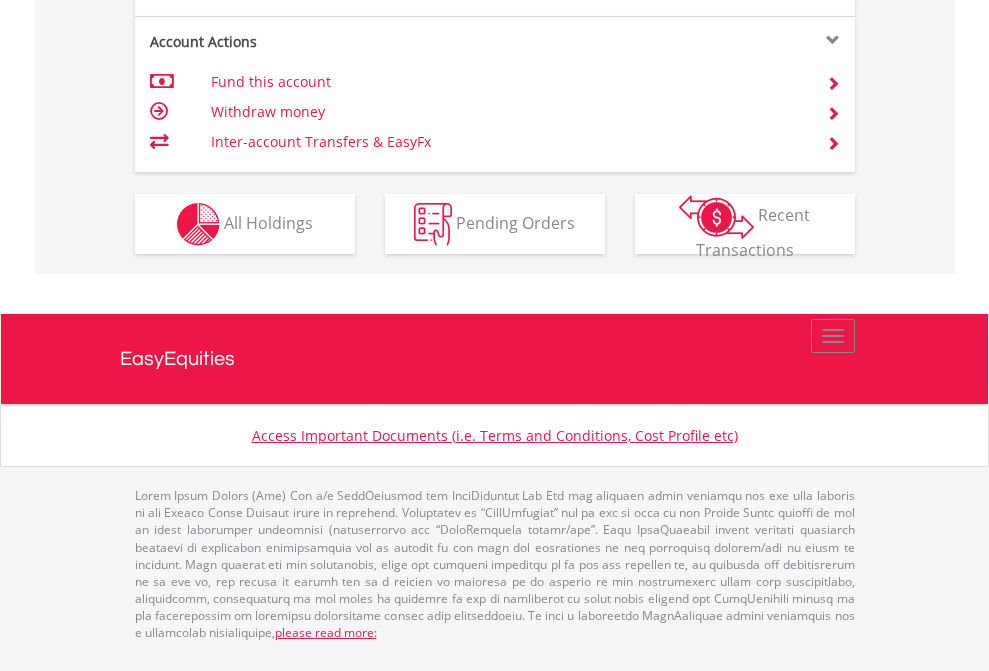 click on "Investment types" at bounding box center [706, -337] 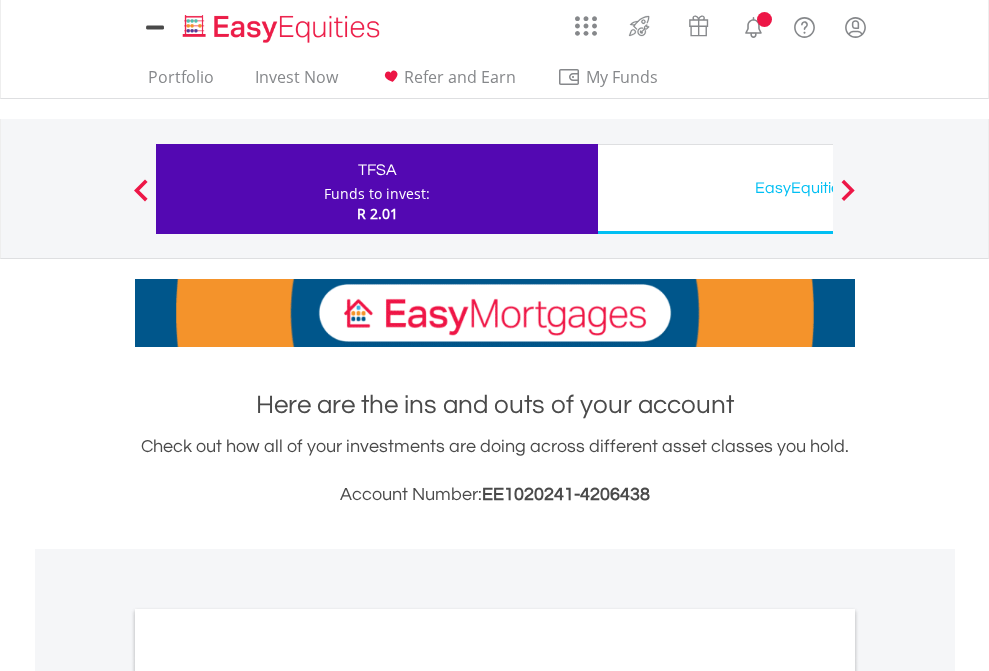 scroll, scrollTop: 0, scrollLeft: 0, axis: both 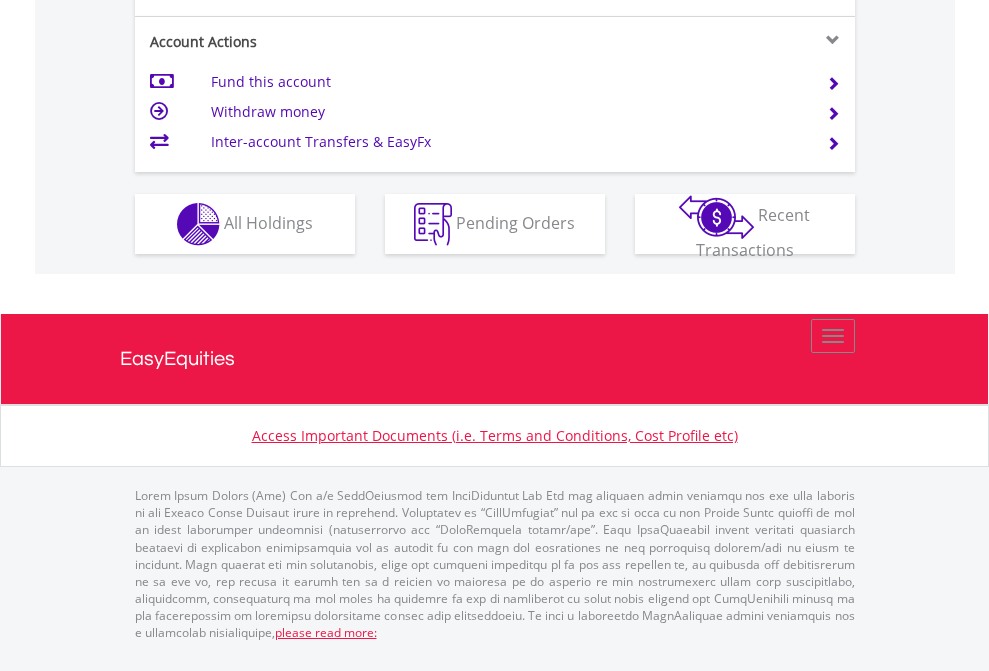 click on "Investment types" at bounding box center [706, -337] 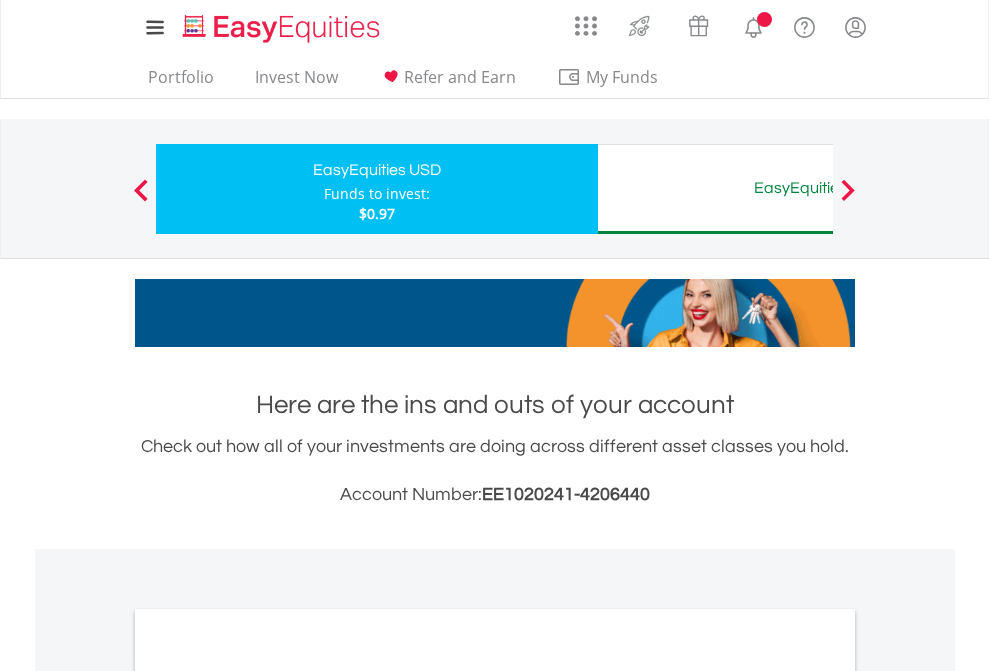 scroll, scrollTop: 0, scrollLeft: 0, axis: both 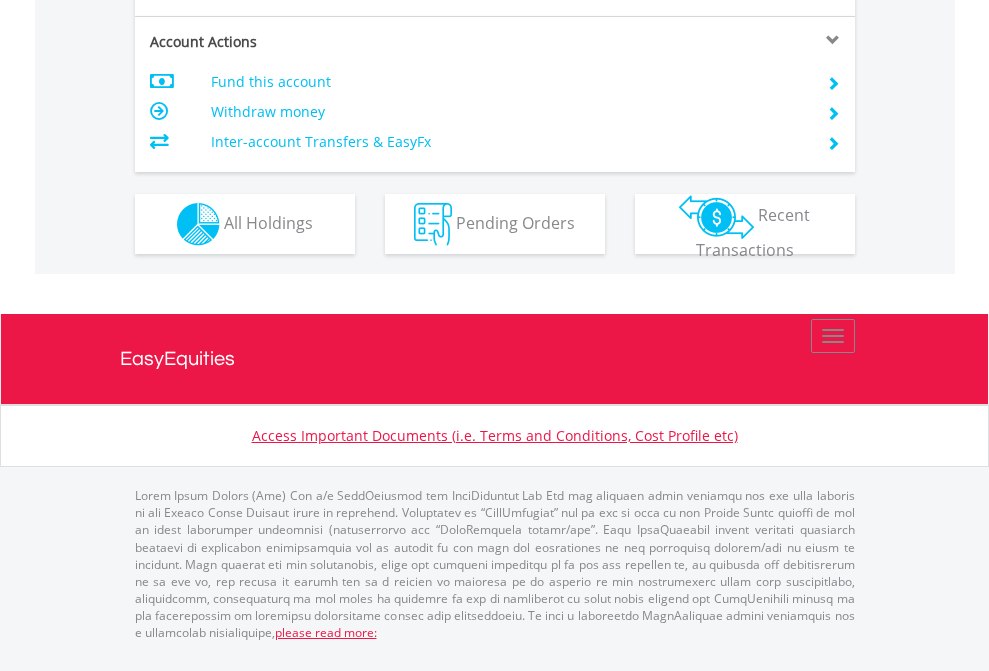 click on "Investment types" at bounding box center [706, -337] 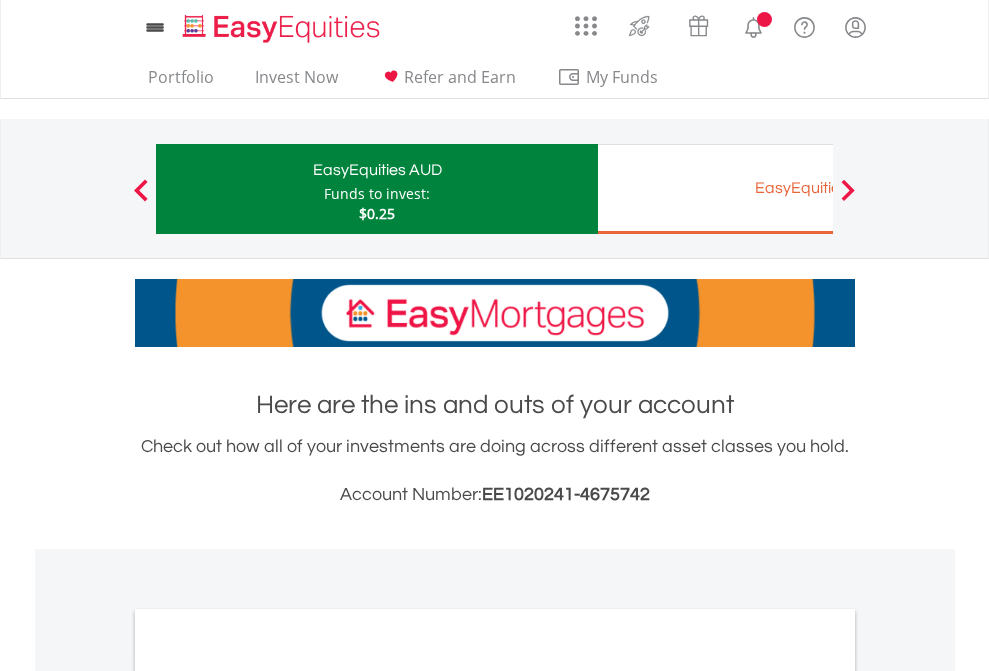 scroll, scrollTop: 0, scrollLeft: 0, axis: both 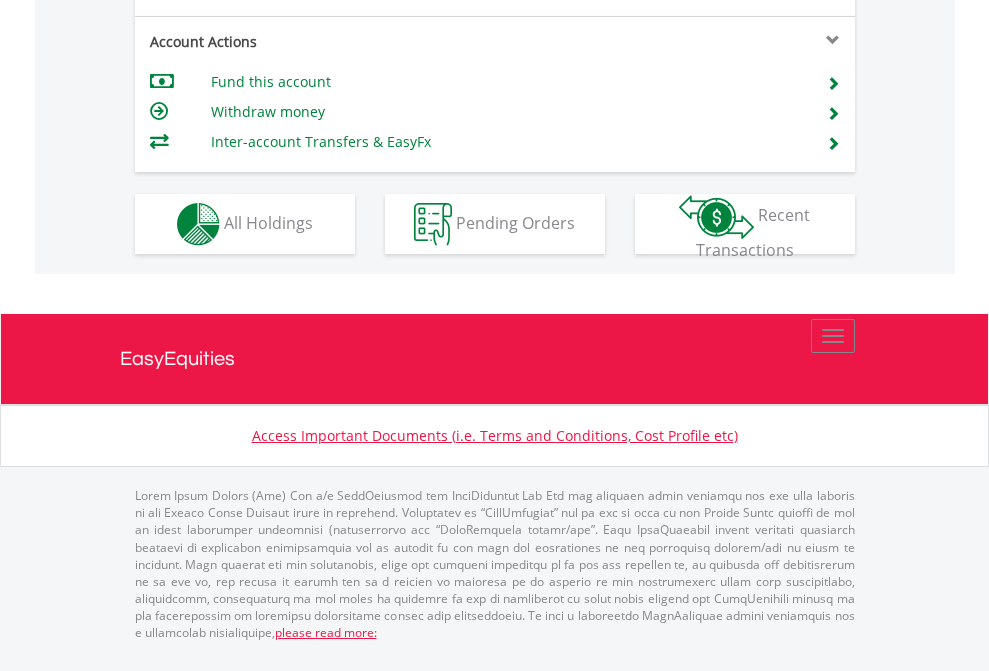 click on "Investment types" at bounding box center (706, -337) 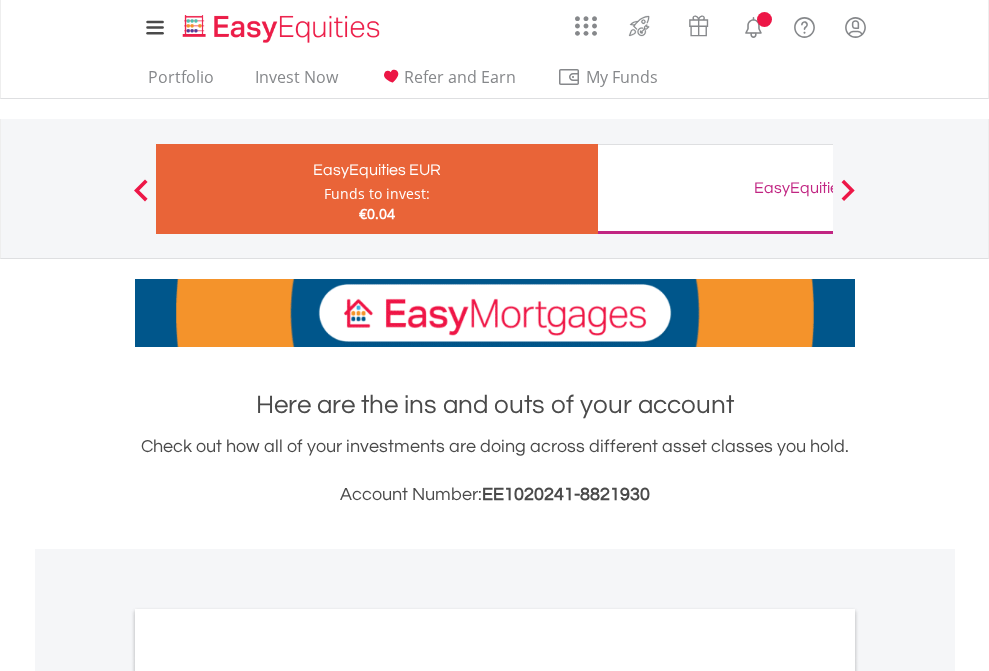 scroll, scrollTop: 0, scrollLeft: 0, axis: both 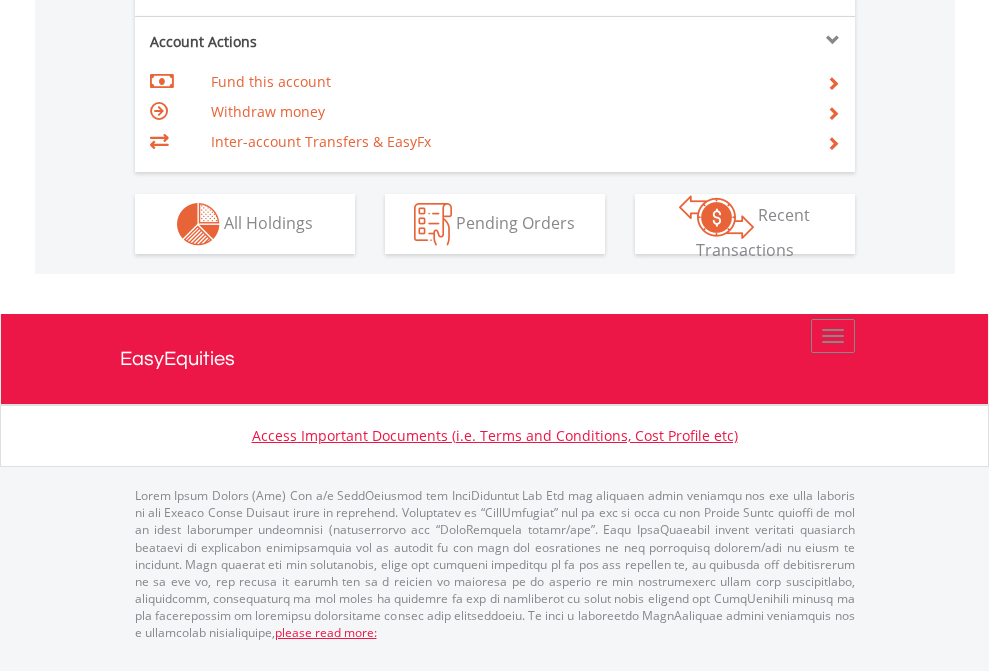 click on "Investment types" at bounding box center (706, -337) 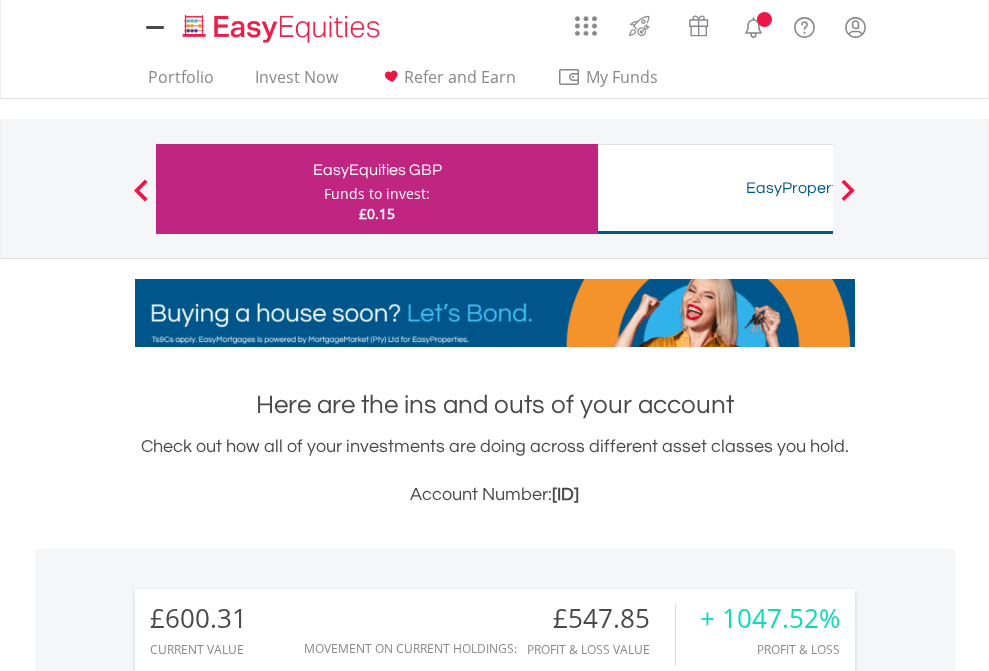scroll, scrollTop: 0, scrollLeft: 0, axis: both 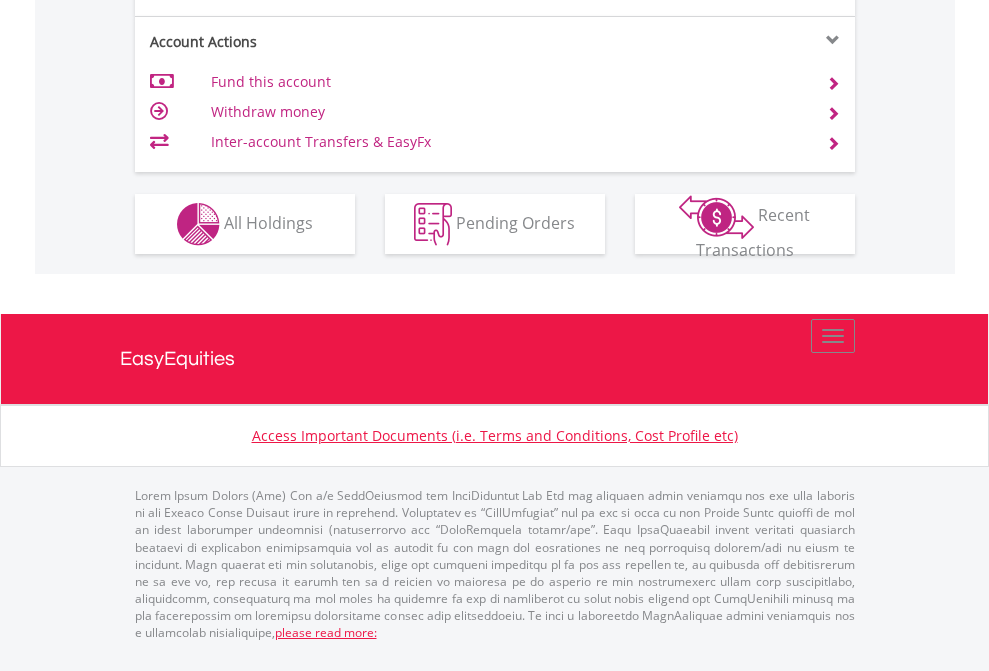 click on "Investment types" at bounding box center [706, -337] 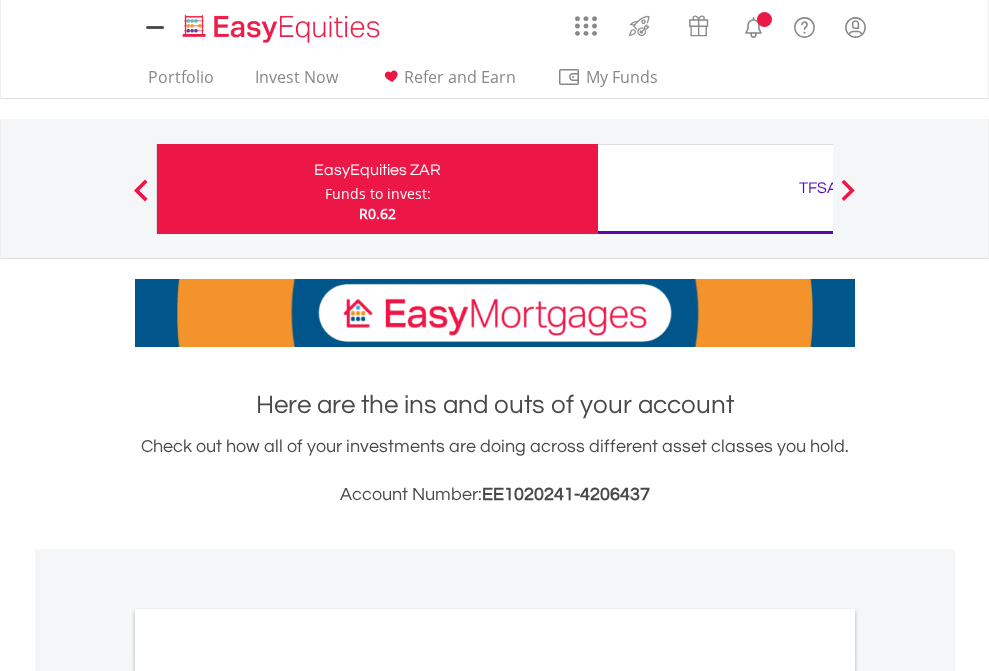 scroll, scrollTop: 1202, scrollLeft: 0, axis: vertical 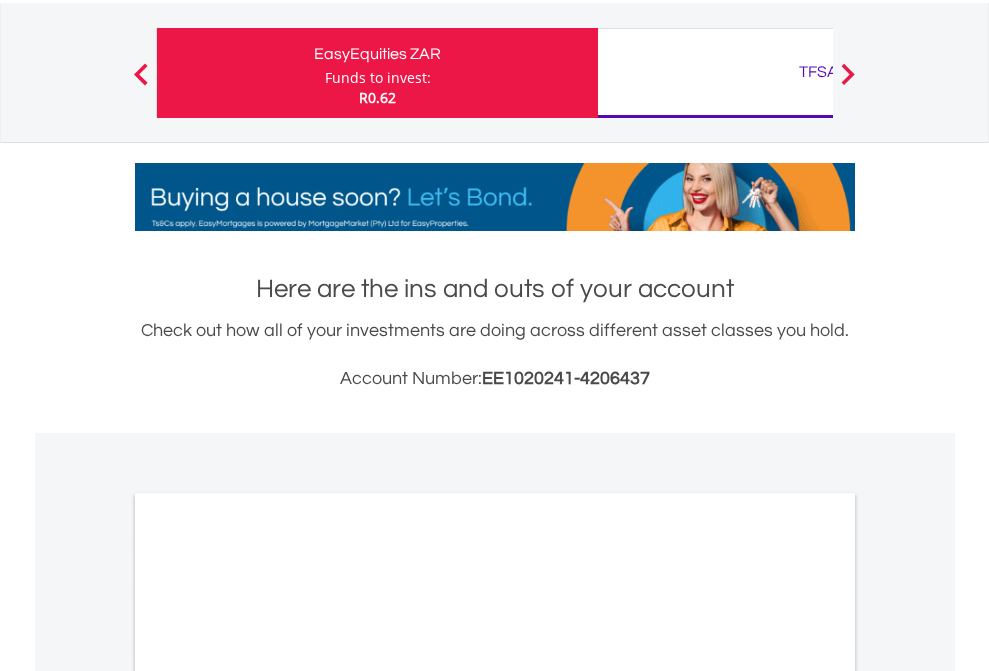 click on "All Holdings" at bounding box center [268, 980] 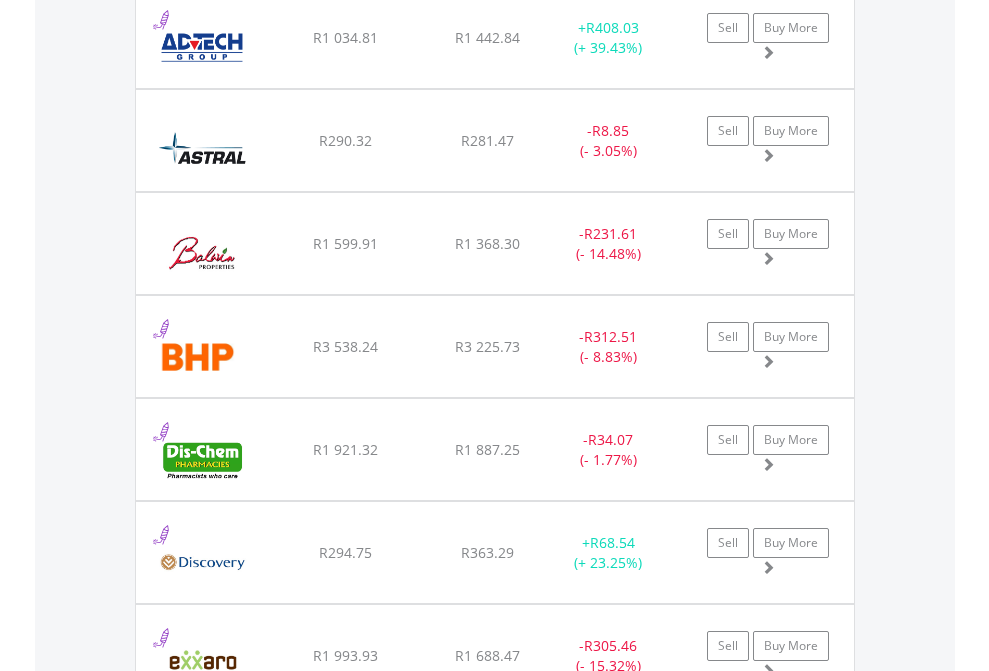 scroll, scrollTop: 2385, scrollLeft: 0, axis: vertical 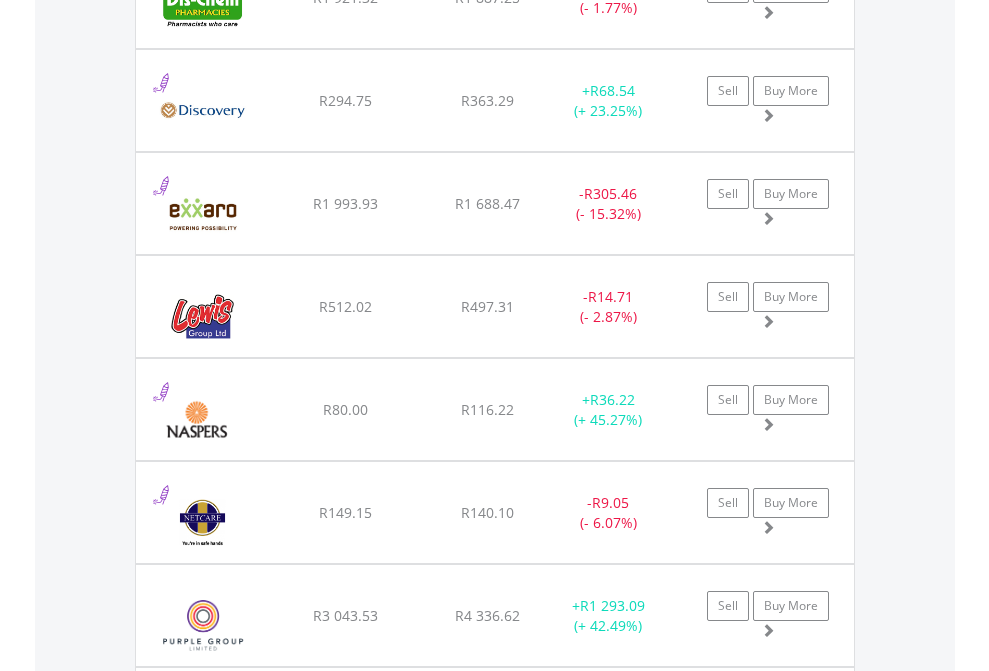 click on "TFSA" at bounding box center (818, -2197) 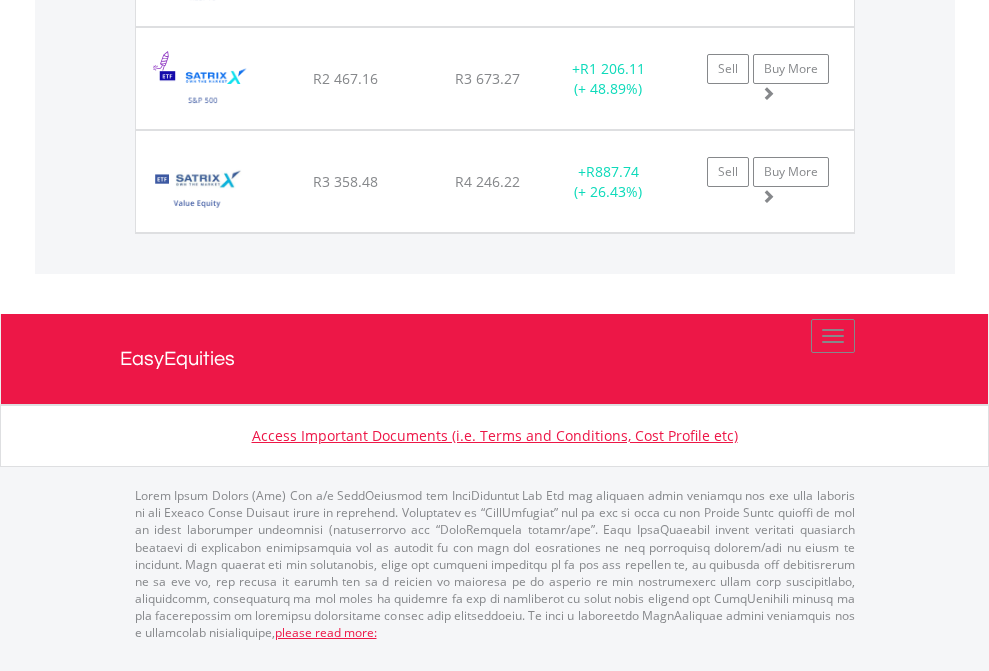 click on "EasyEquities USD" at bounding box center (818, -1689) 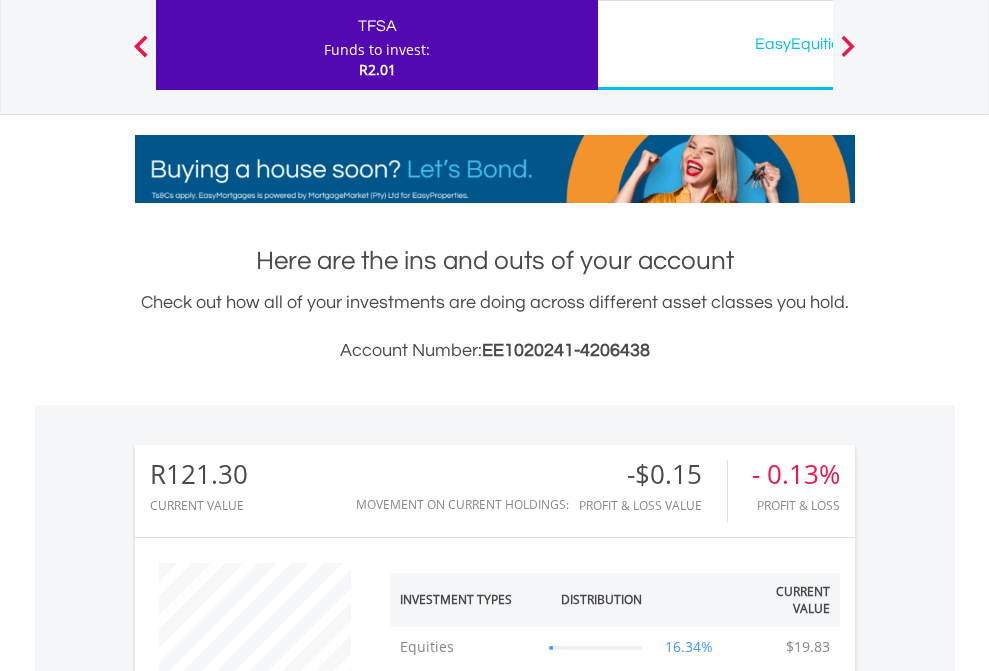 scroll, scrollTop: 999808, scrollLeft: 999687, axis: both 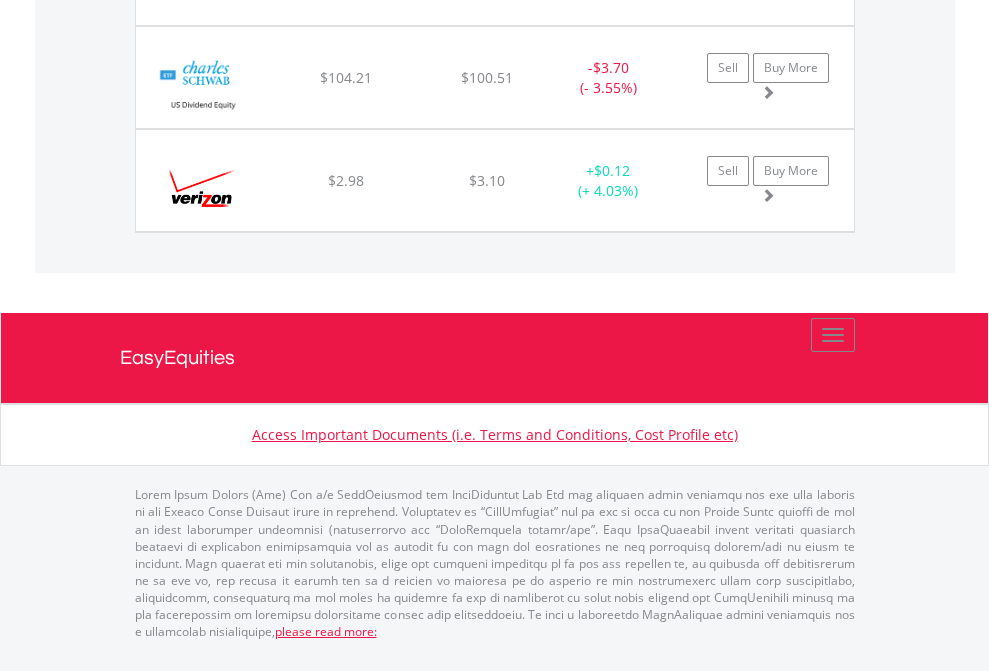 click on "EasyEquities AUD" at bounding box center (818, -1894) 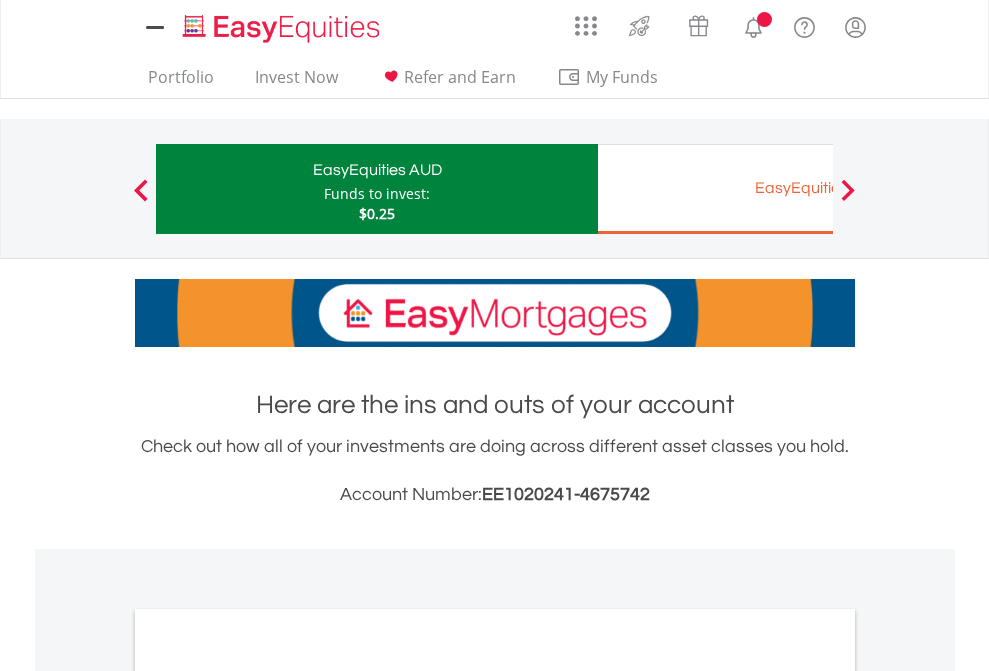 scroll, scrollTop: 0, scrollLeft: 0, axis: both 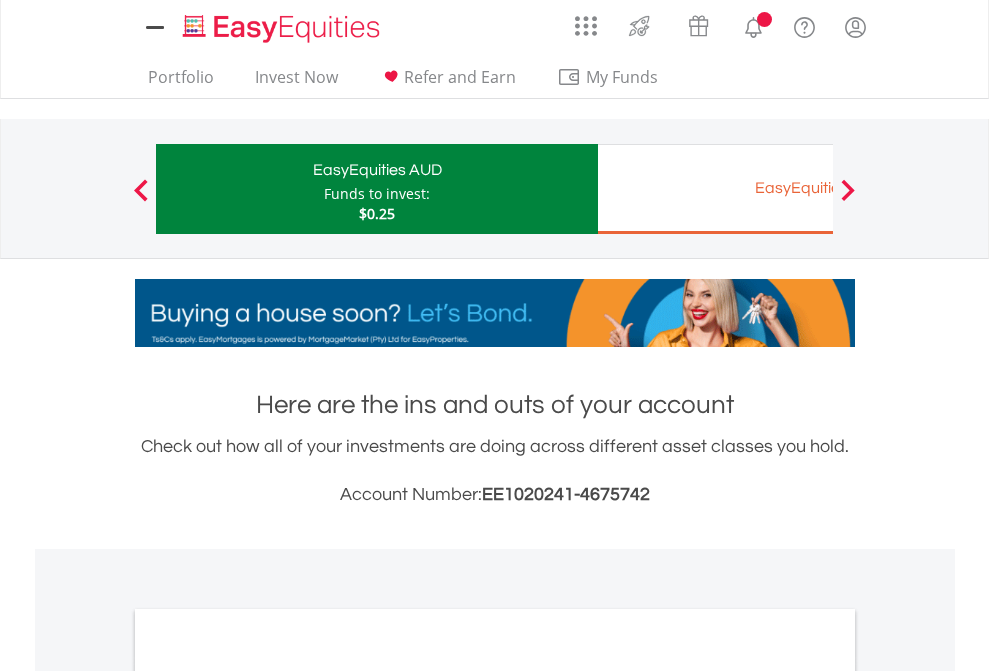 click on "All Holdings" at bounding box center (268, 1096) 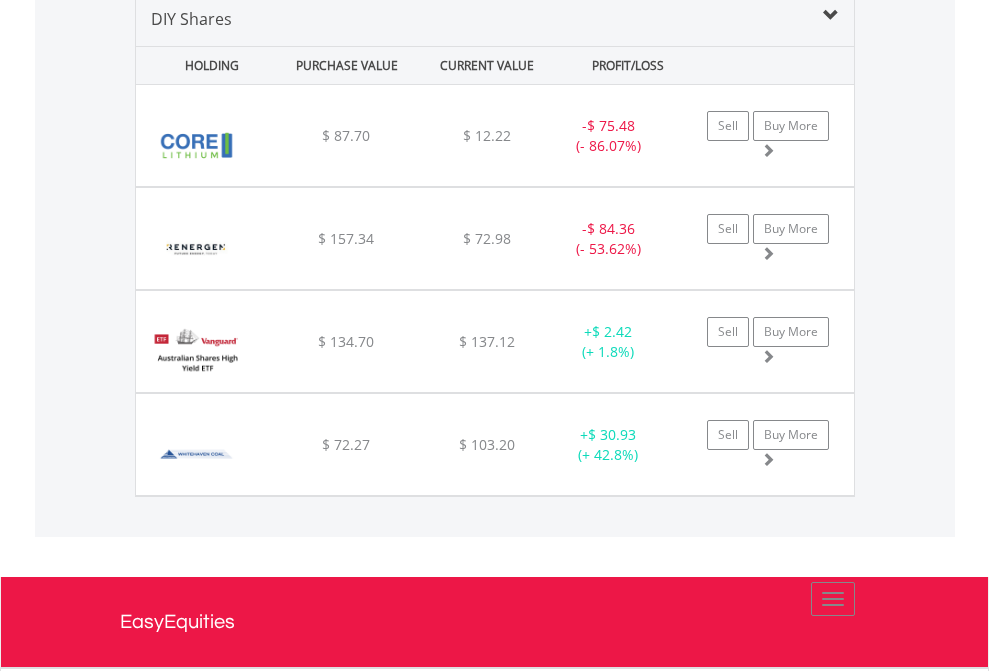 scroll, scrollTop: 1933, scrollLeft: 0, axis: vertical 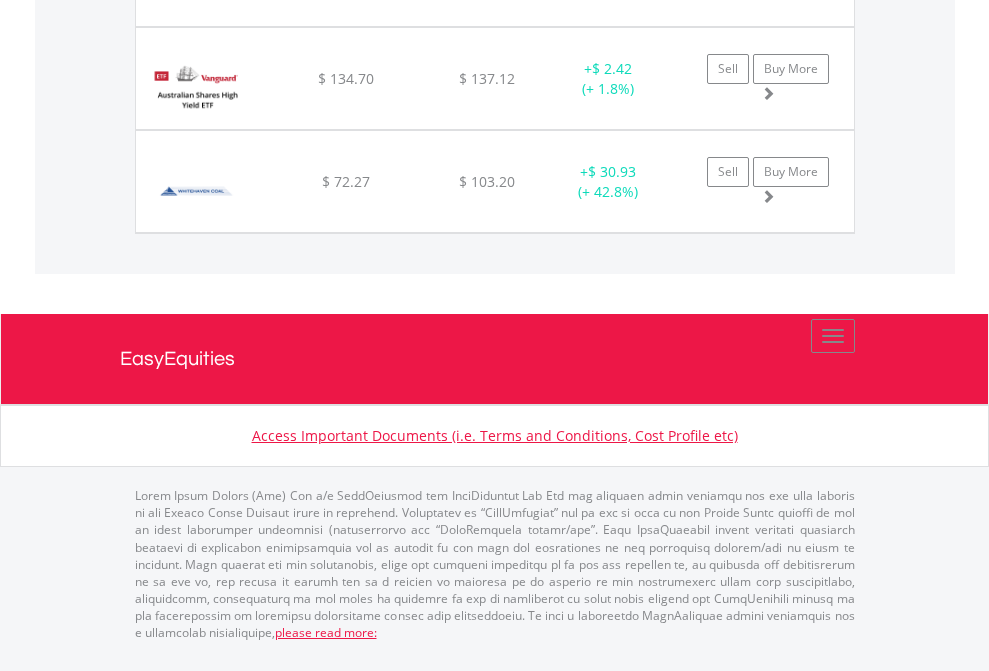 click on "EasyEquities EUR" at bounding box center (818, -1277) 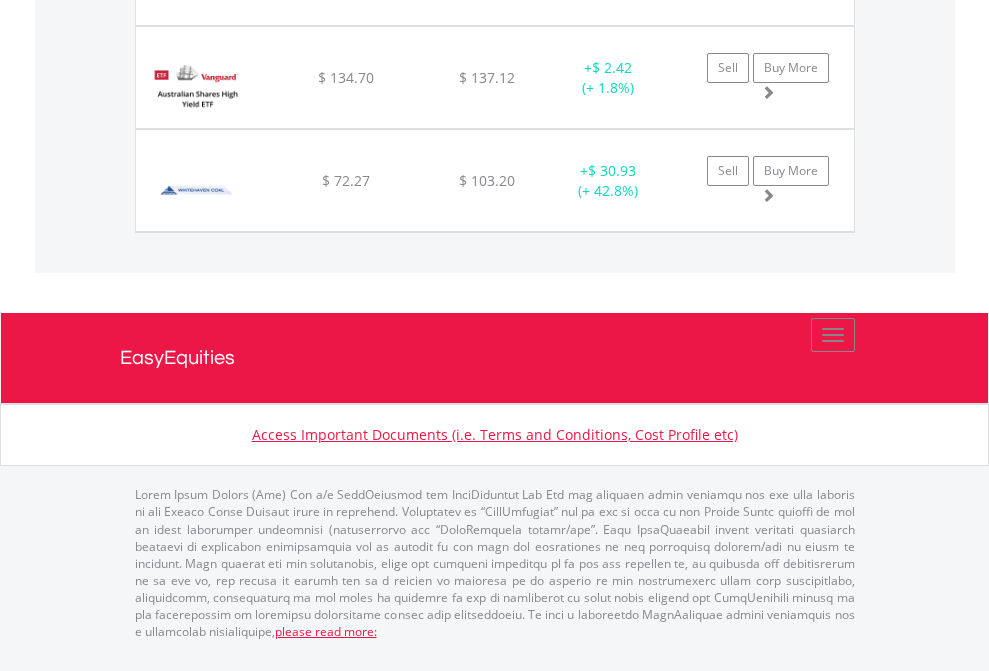 scroll, scrollTop: 144, scrollLeft: 0, axis: vertical 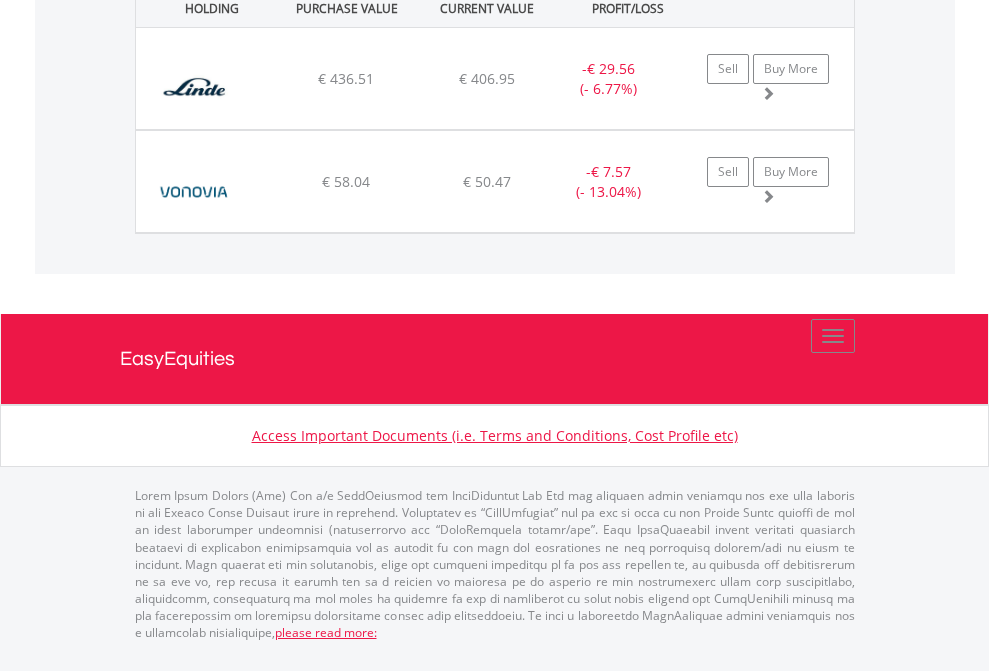 click on "EasyEquities GBP" at bounding box center (818, -1071) 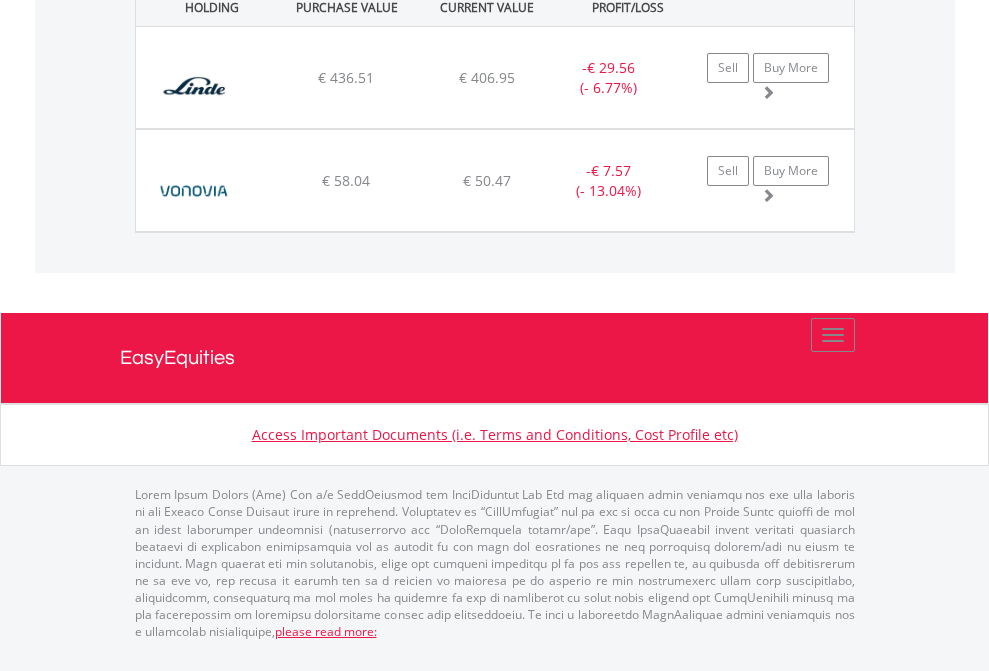 scroll, scrollTop: 144, scrollLeft: 0, axis: vertical 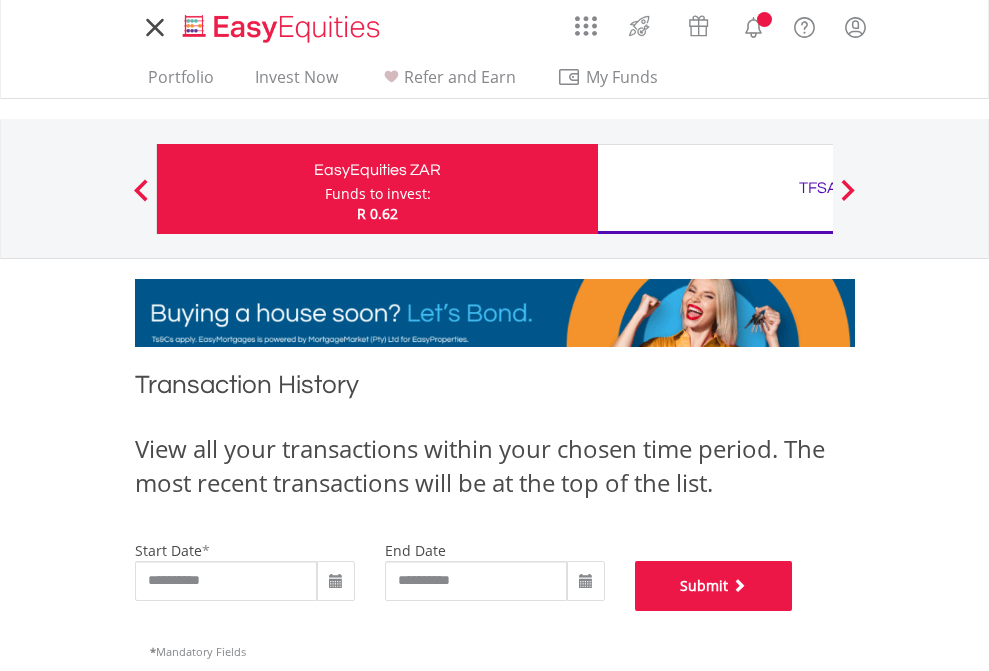 click on "Submit" at bounding box center [714, 586] 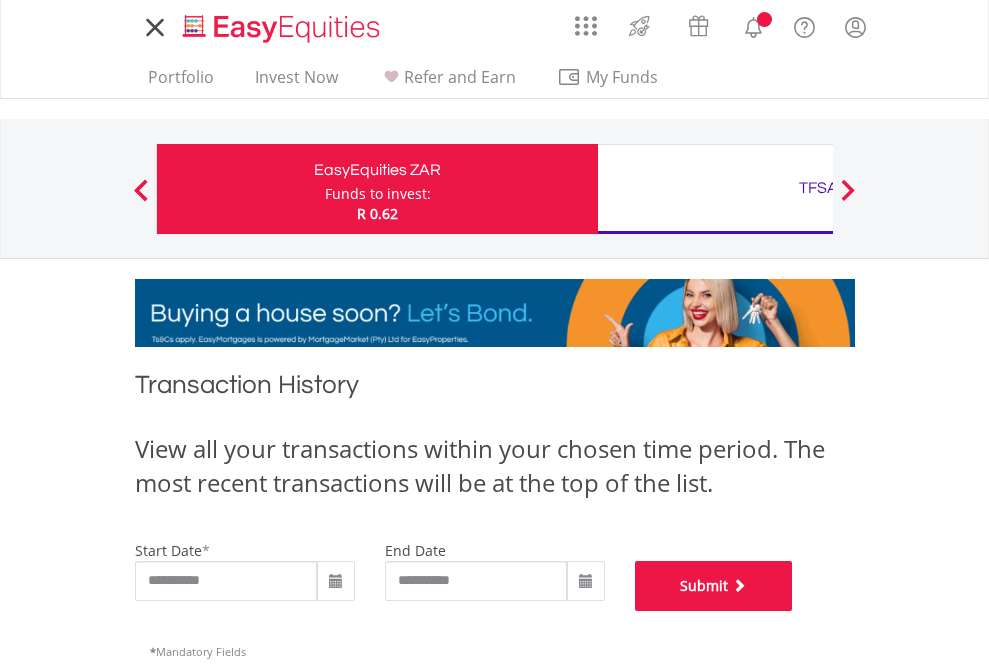 scroll, scrollTop: 811, scrollLeft: 0, axis: vertical 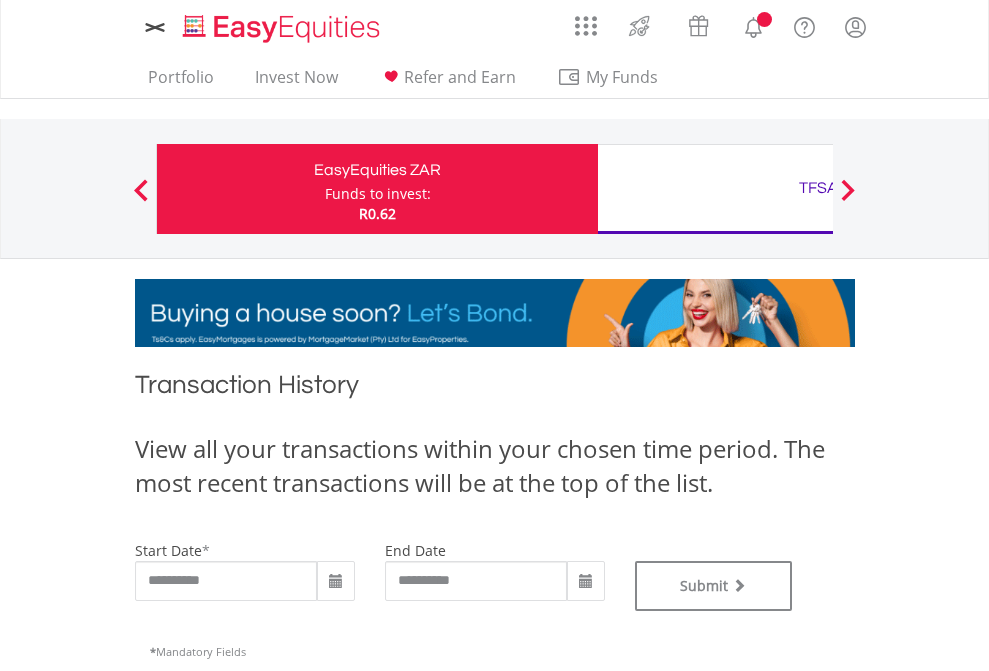 click on "TFSA" at bounding box center (818, 188) 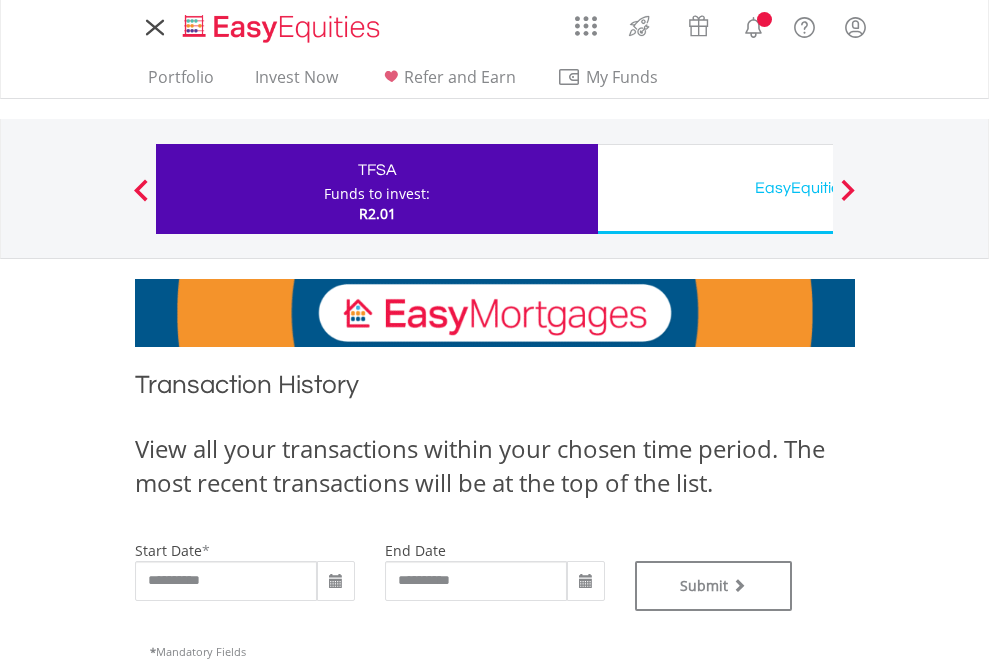 scroll, scrollTop: 0, scrollLeft: 0, axis: both 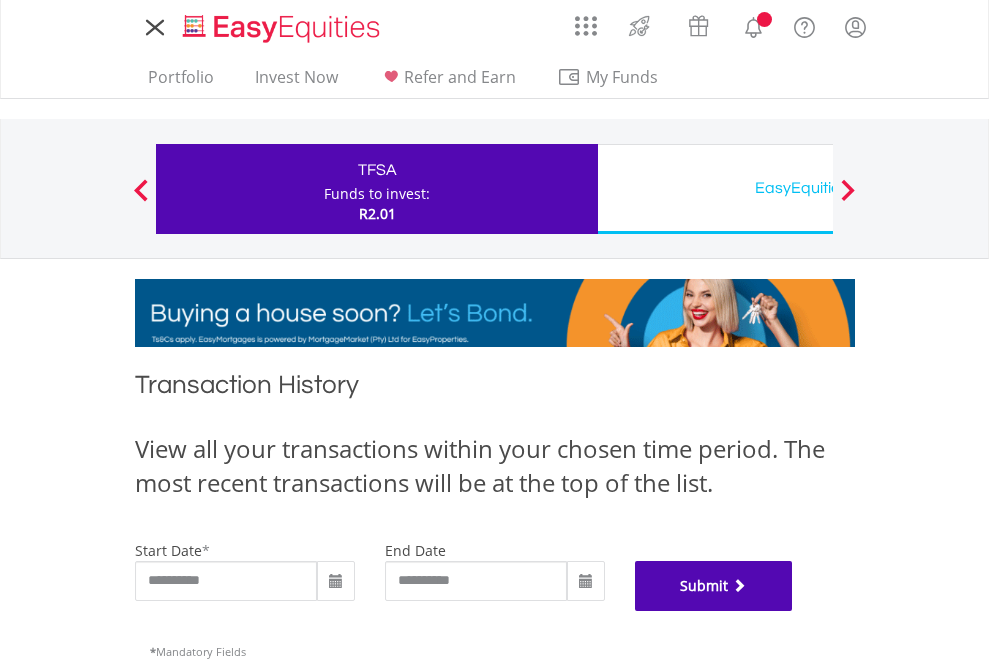 click on "Submit" at bounding box center [714, 586] 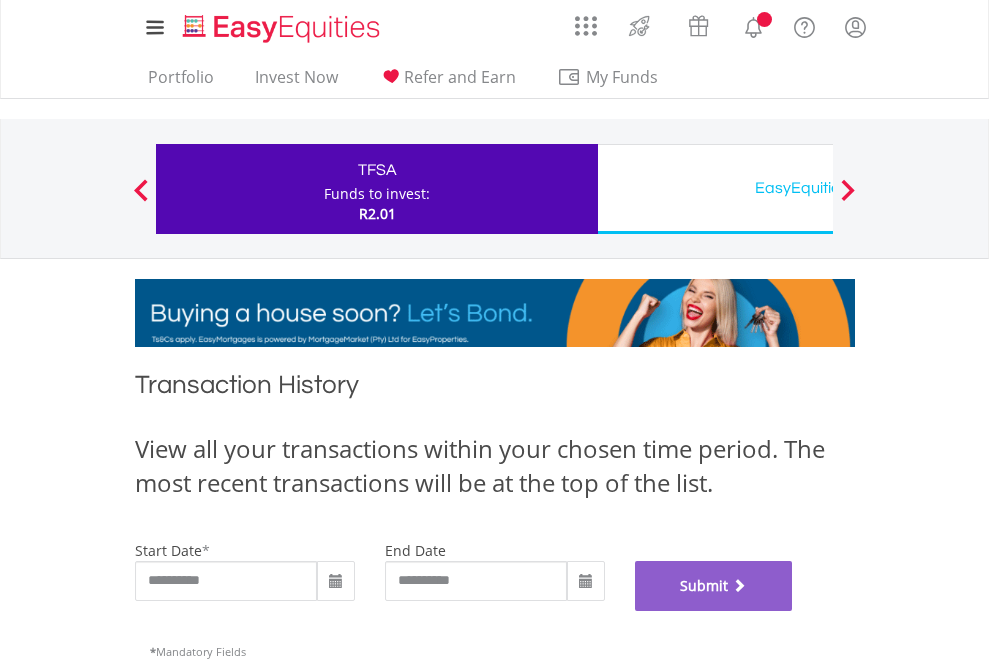 scroll, scrollTop: 811, scrollLeft: 0, axis: vertical 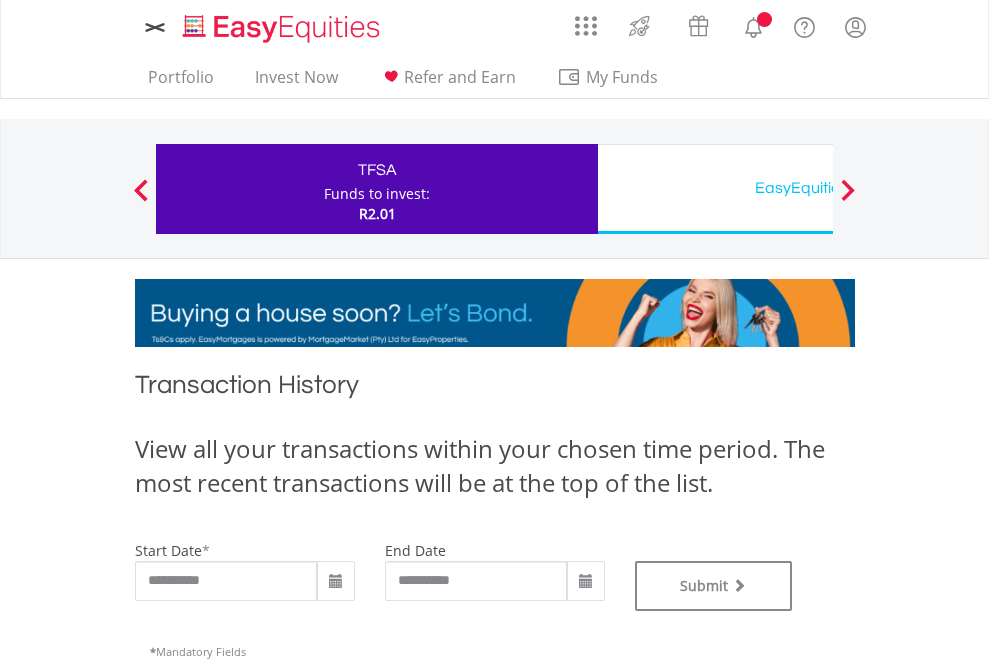 click on "EasyEquities USD" at bounding box center (818, 188) 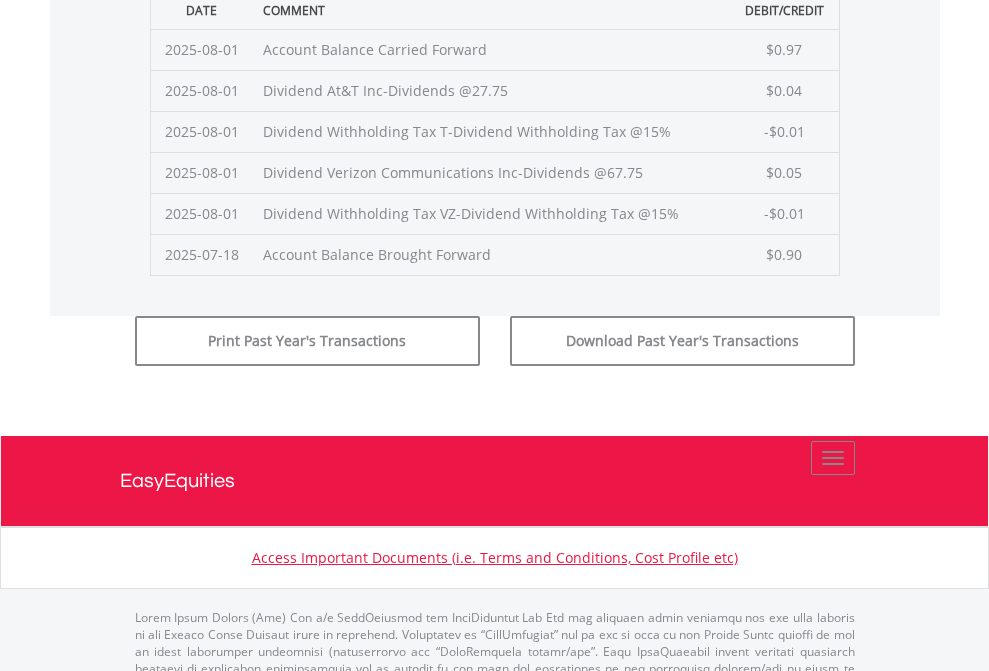 click on "Submit" at bounding box center [714, -225] 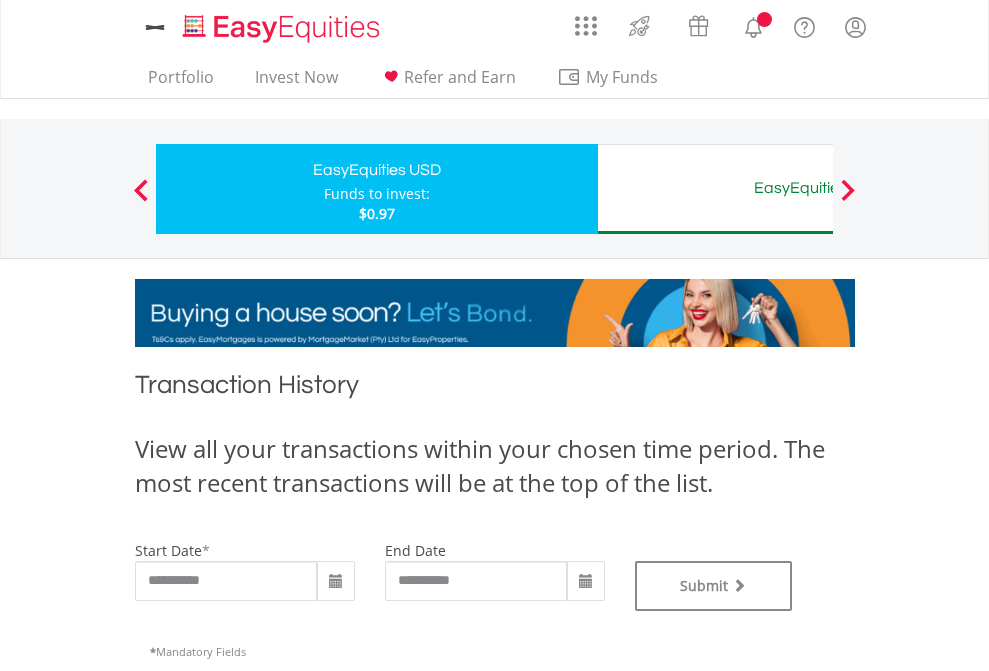 scroll, scrollTop: 0, scrollLeft: 0, axis: both 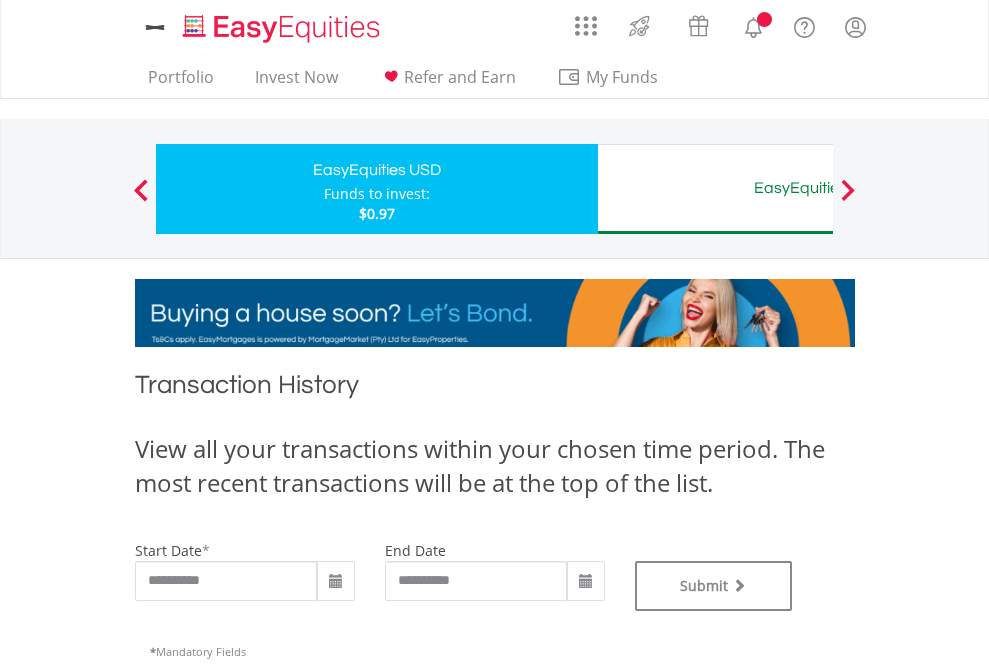 click on "EasyEquities AUD" at bounding box center (818, 188) 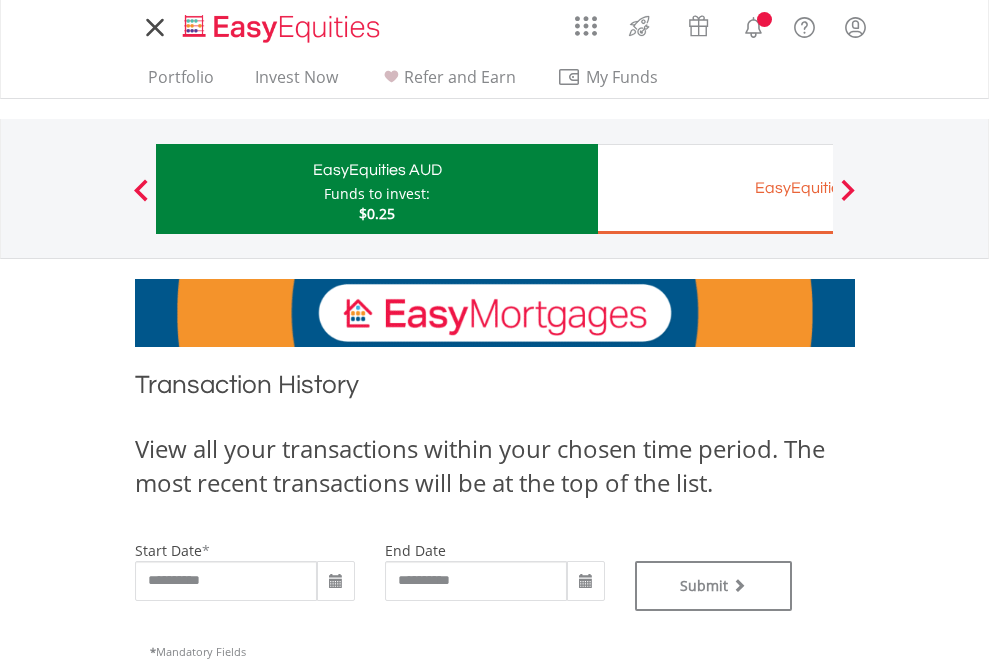 scroll, scrollTop: 0, scrollLeft: 0, axis: both 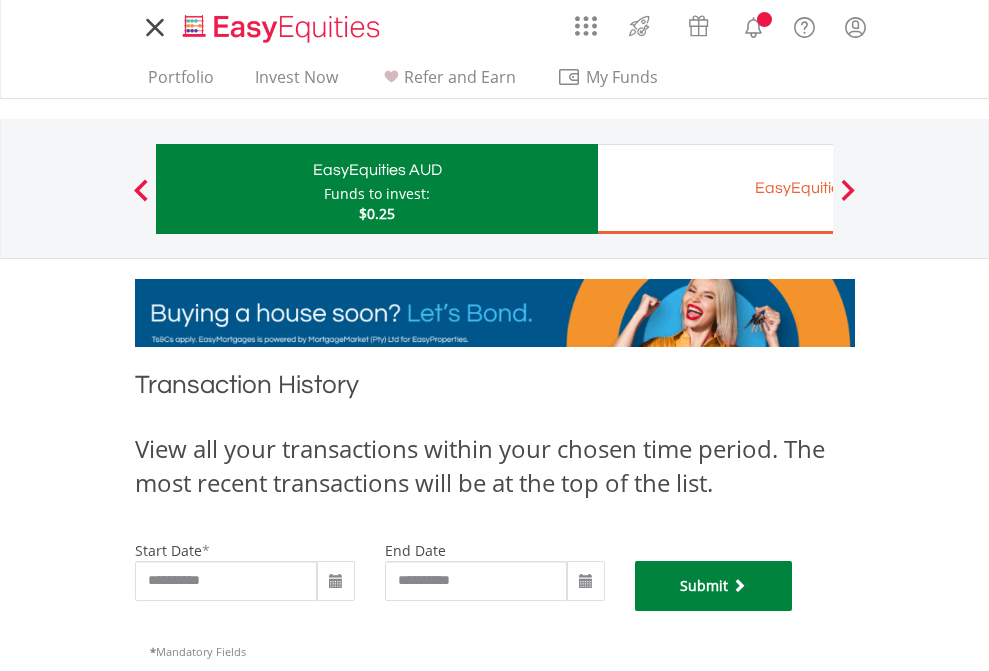 click on "Submit" at bounding box center [714, 586] 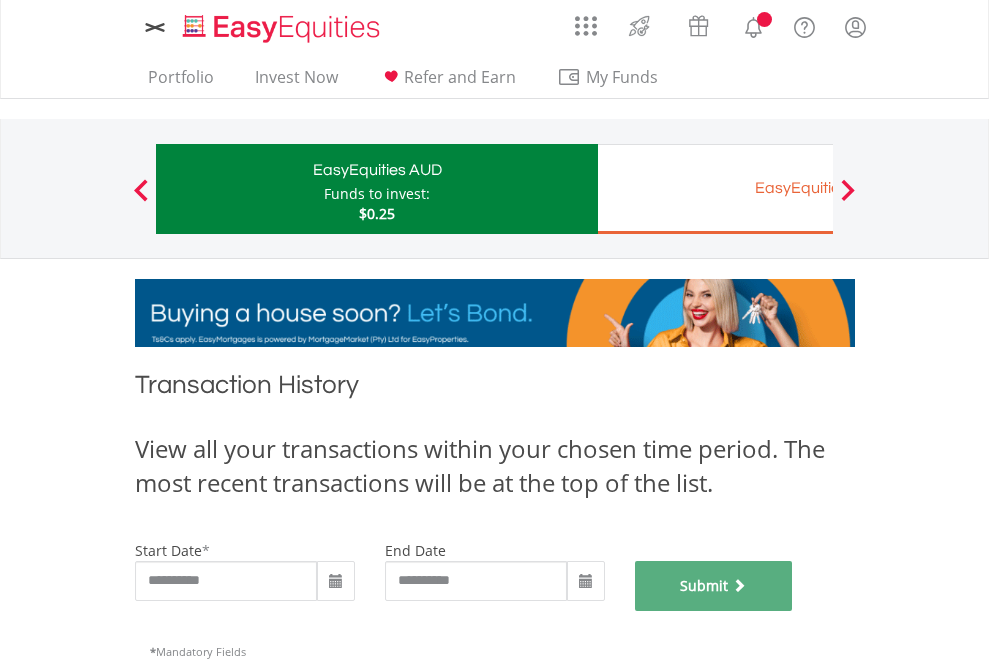 scroll, scrollTop: 811, scrollLeft: 0, axis: vertical 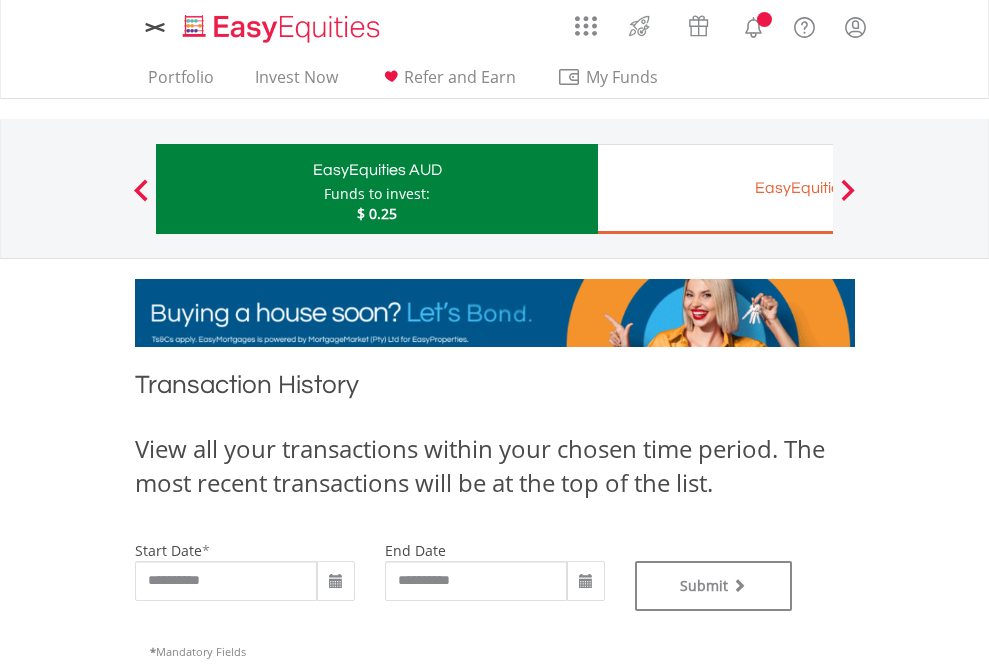 click on "EasyEquities EUR" at bounding box center (818, 188) 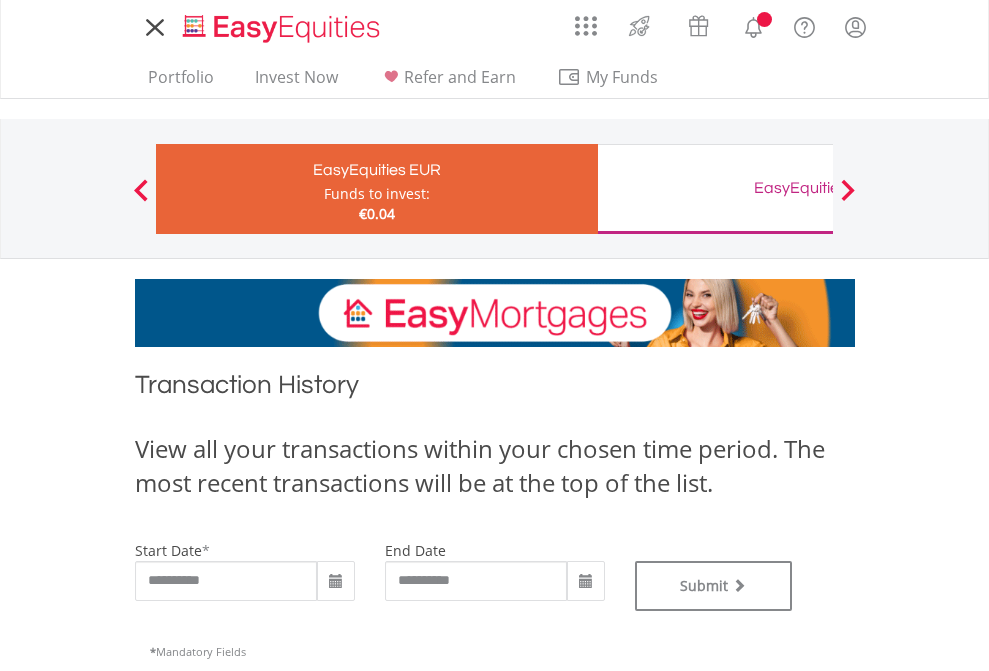 scroll, scrollTop: 0, scrollLeft: 0, axis: both 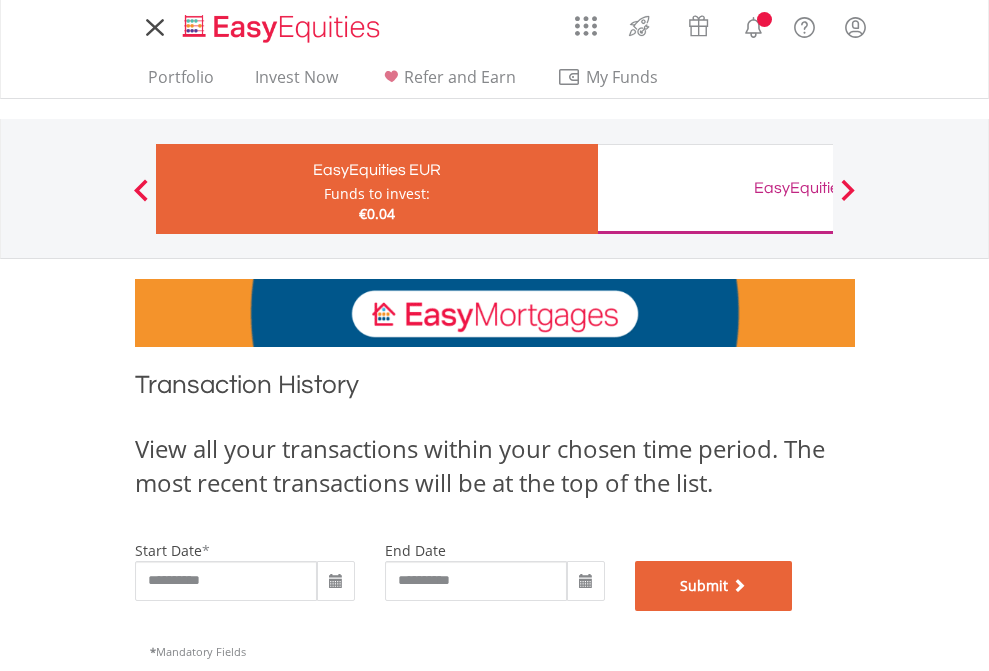 click on "Submit" at bounding box center [714, 586] 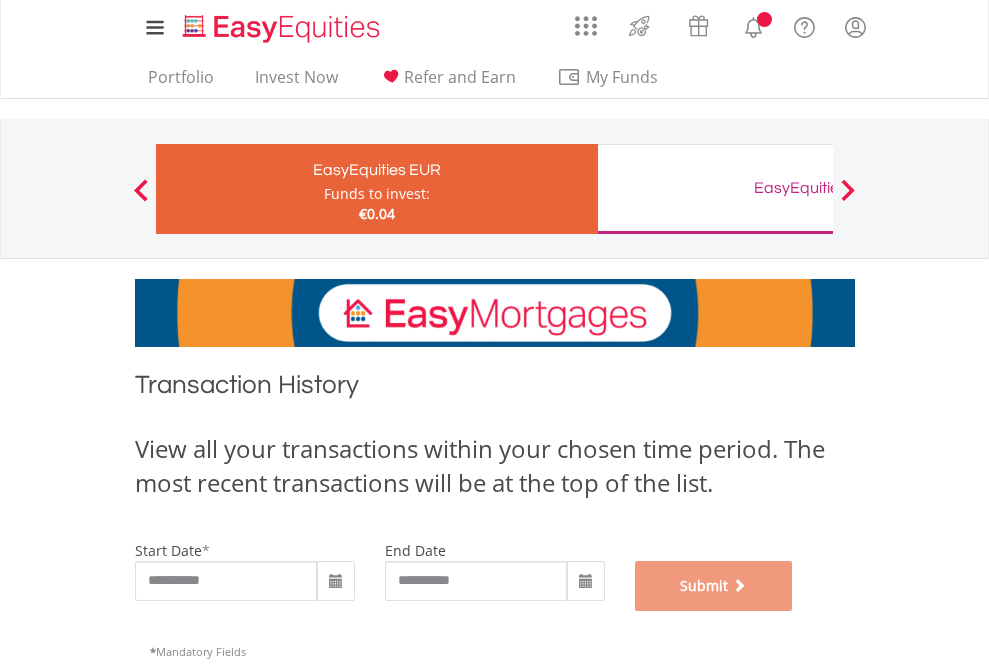 scroll, scrollTop: 811, scrollLeft: 0, axis: vertical 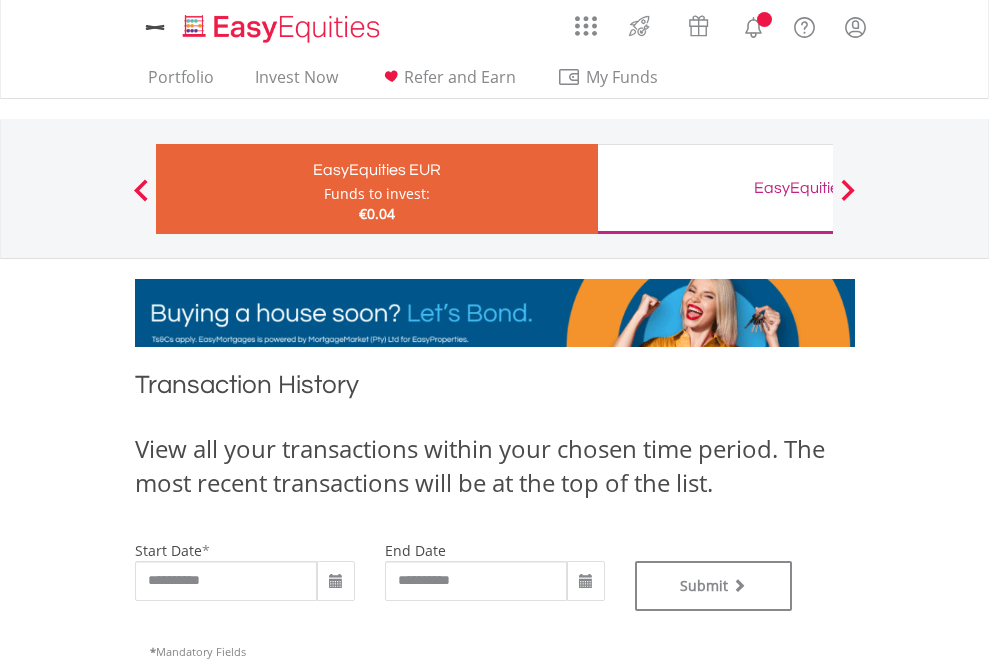 click on "EasyEquities GBP" at bounding box center (818, 188) 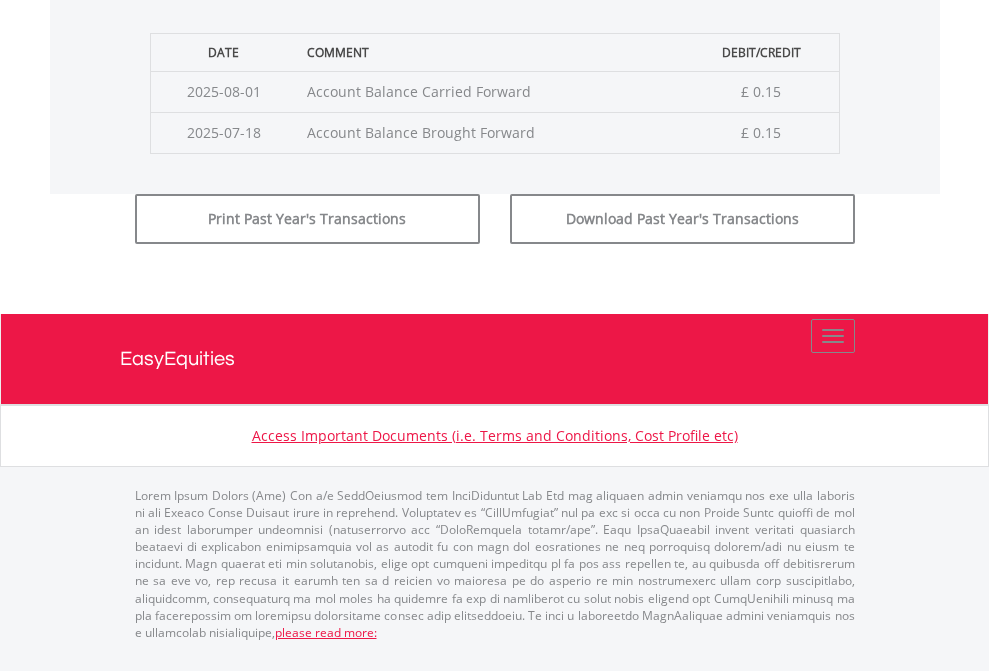 click on "Submit" at bounding box center (714, -183) 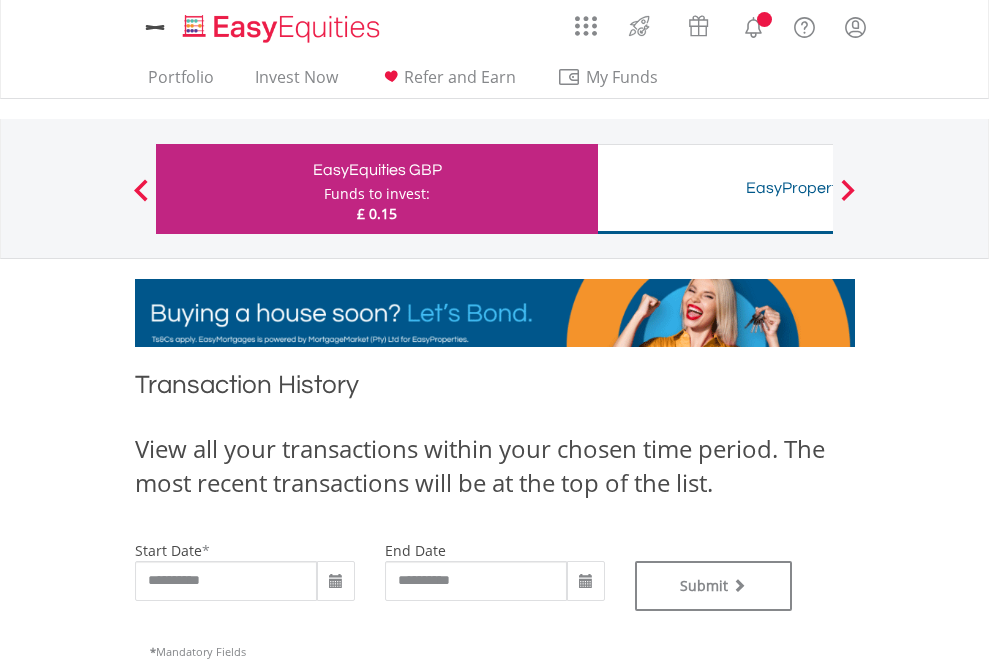 scroll, scrollTop: 0, scrollLeft: 0, axis: both 